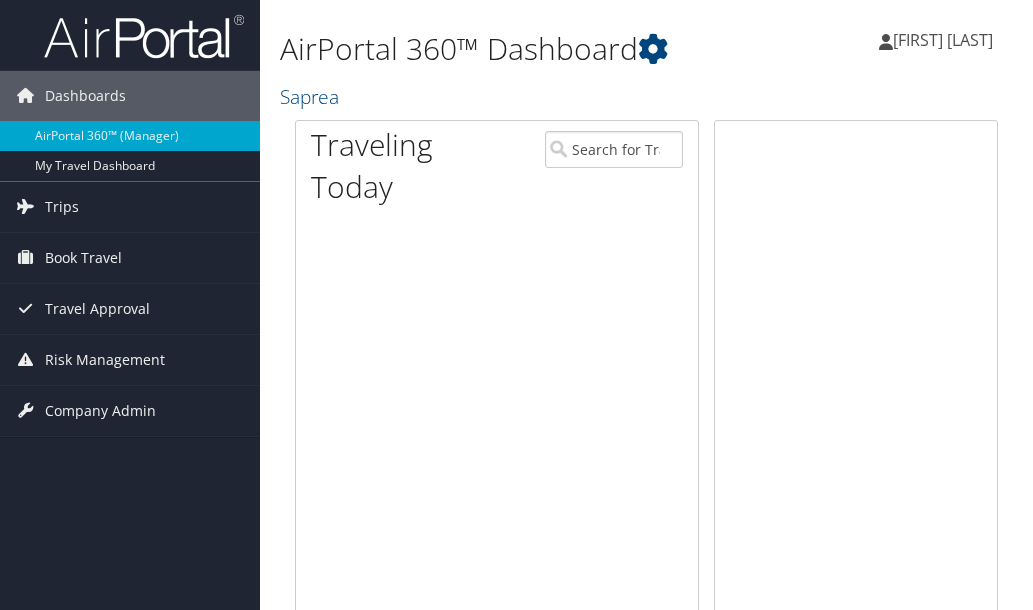 scroll, scrollTop: 0, scrollLeft: 0, axis: both 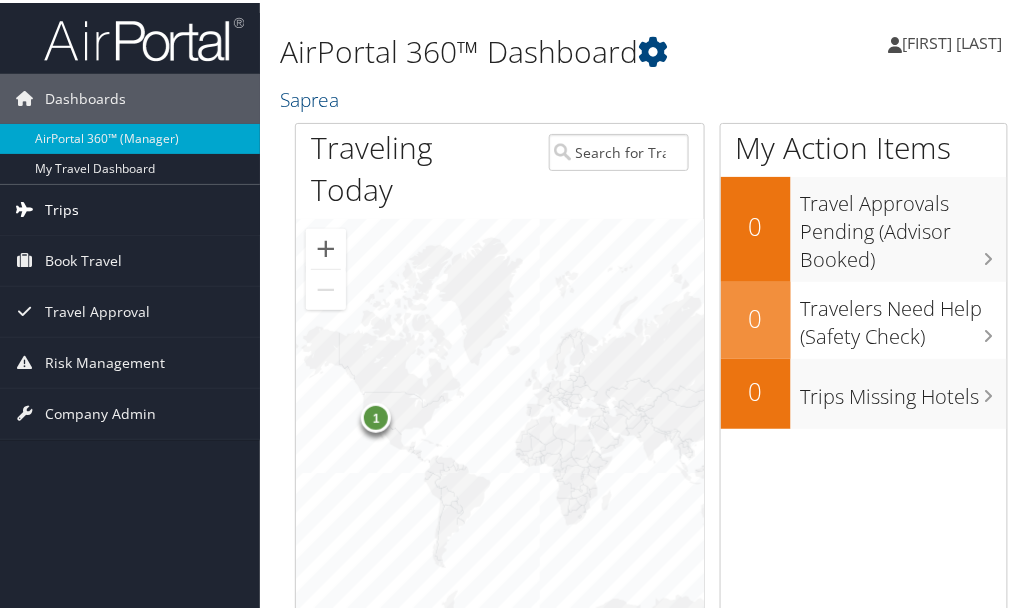 click on "Trips" at bounding box center (130, 207) 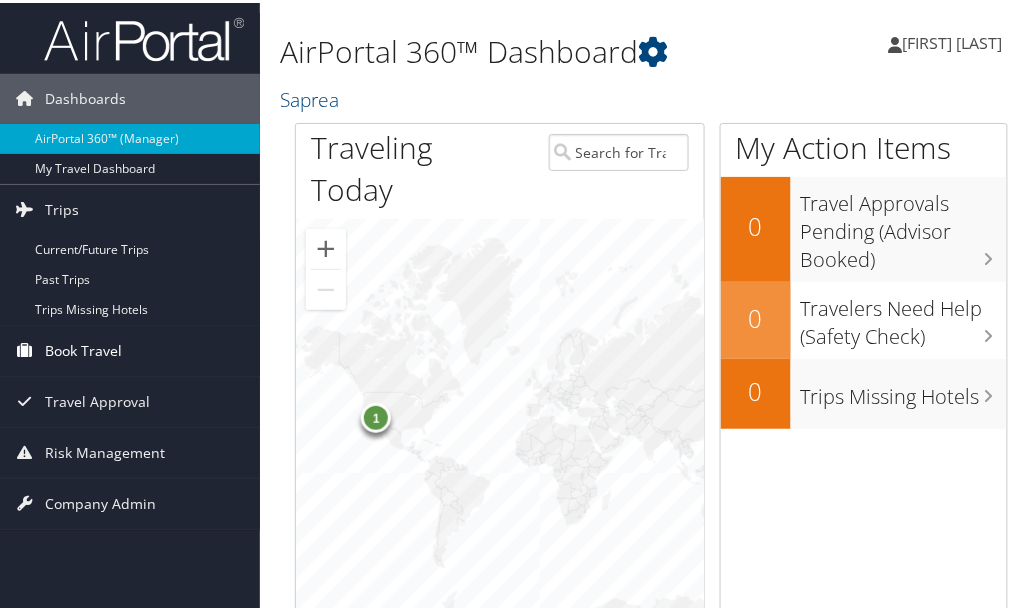 click on "Book Travel" at bounding box center [83, 348] 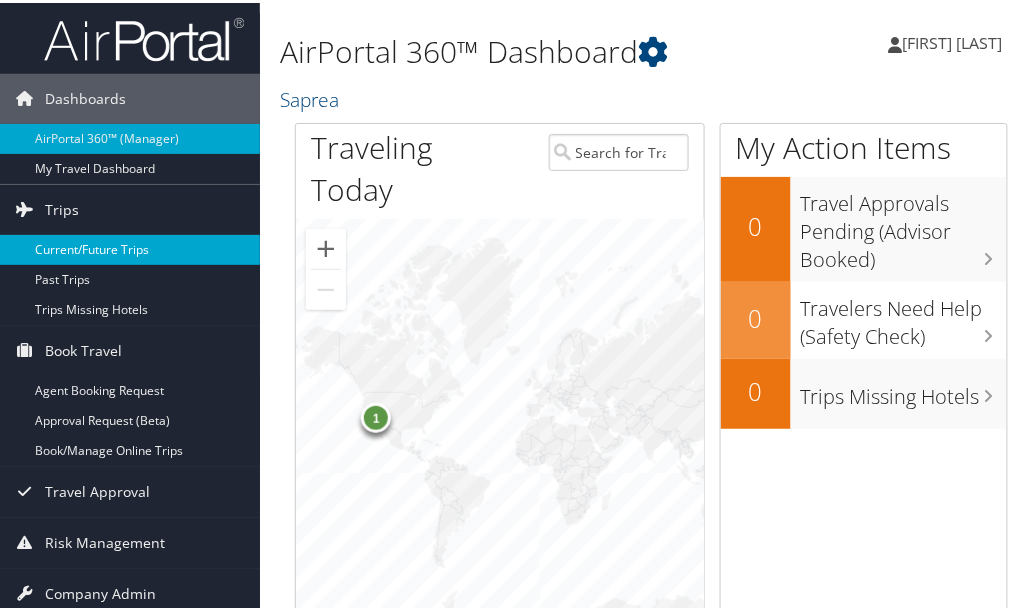 click on "Current/Future Trips" at bounding box center (130, 247) 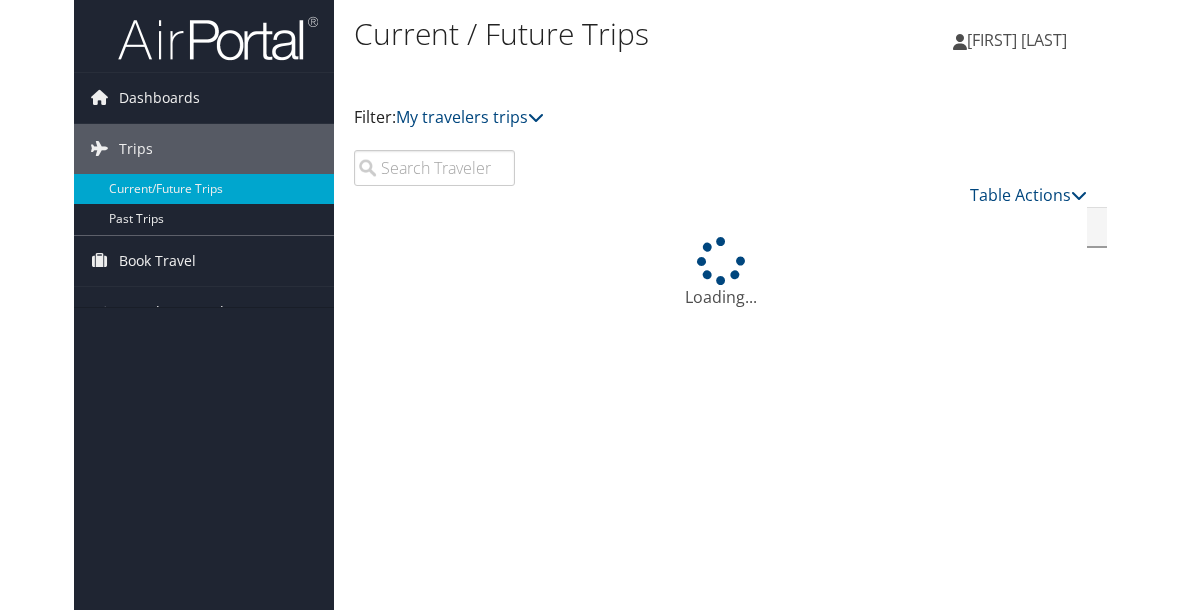 scroll, scrollTop: 0, scrollLeft: 0, axis: both 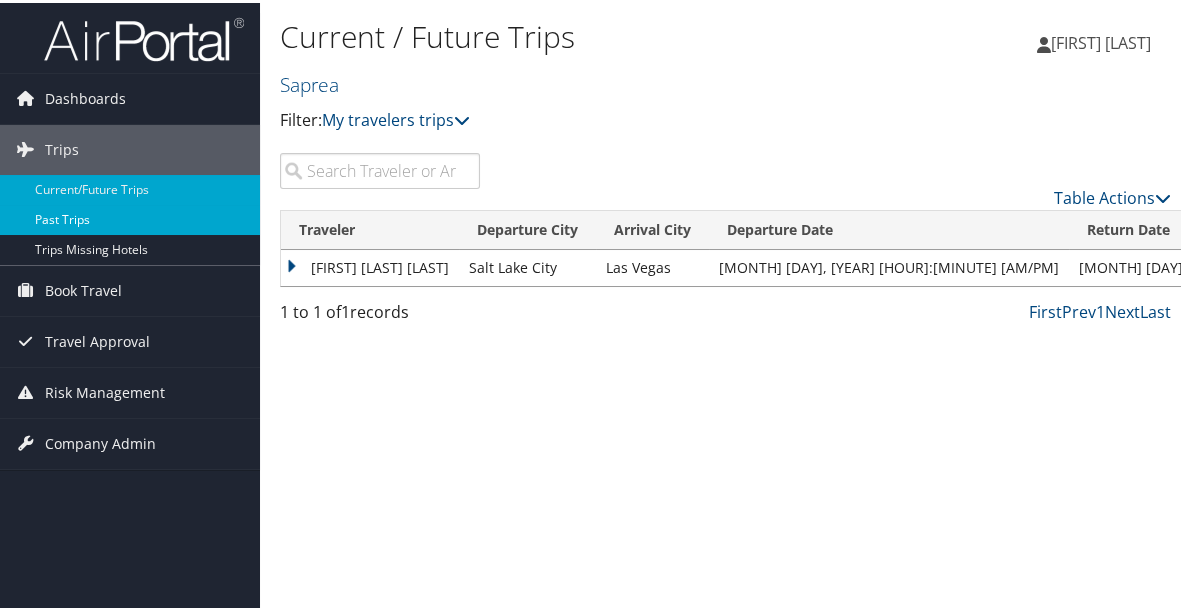 click on "Past Trips" at bounding box center [130, 217] 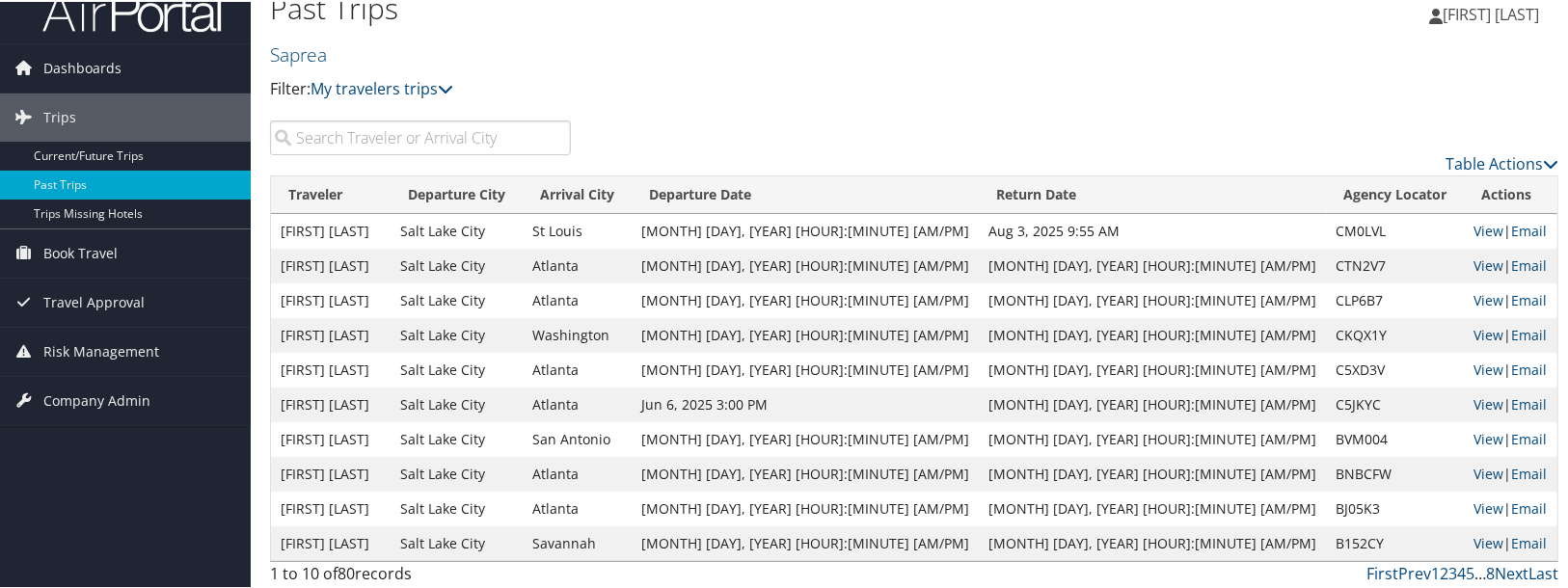 scroll, scrollTop: 0, scrollLeft: 0, axis: both 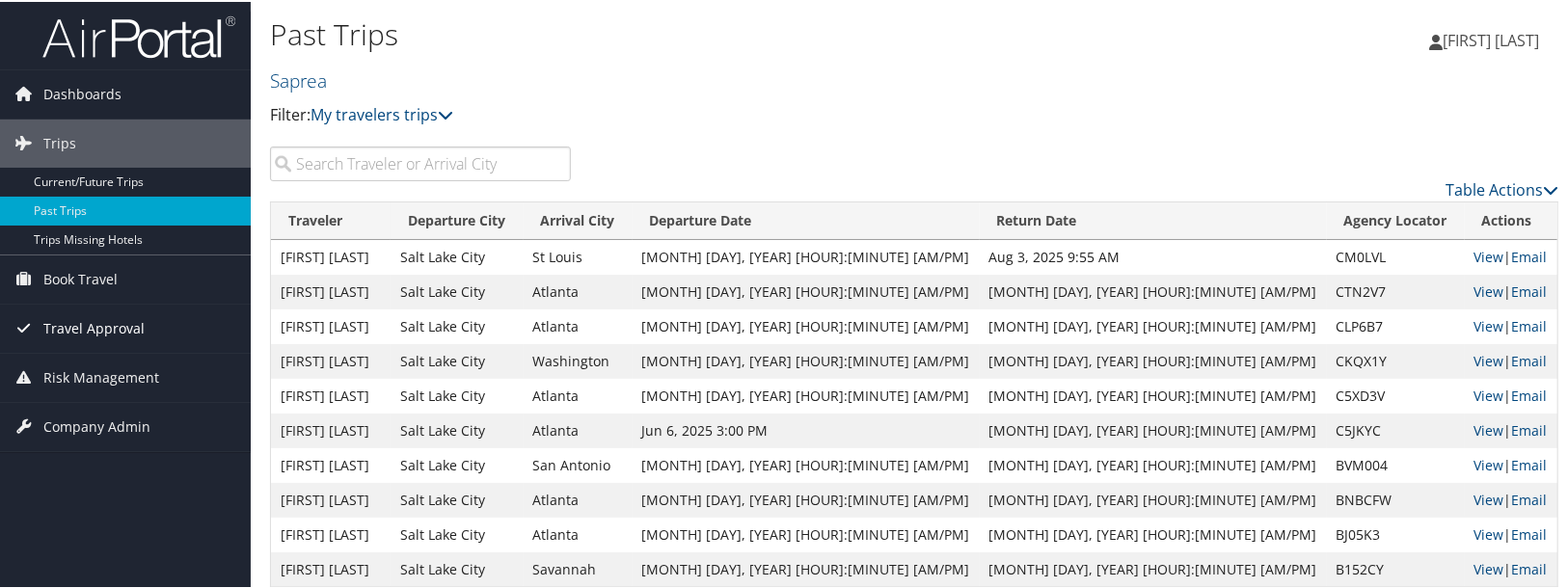 click on "Travel Approval" at bounding box center (94, 327) 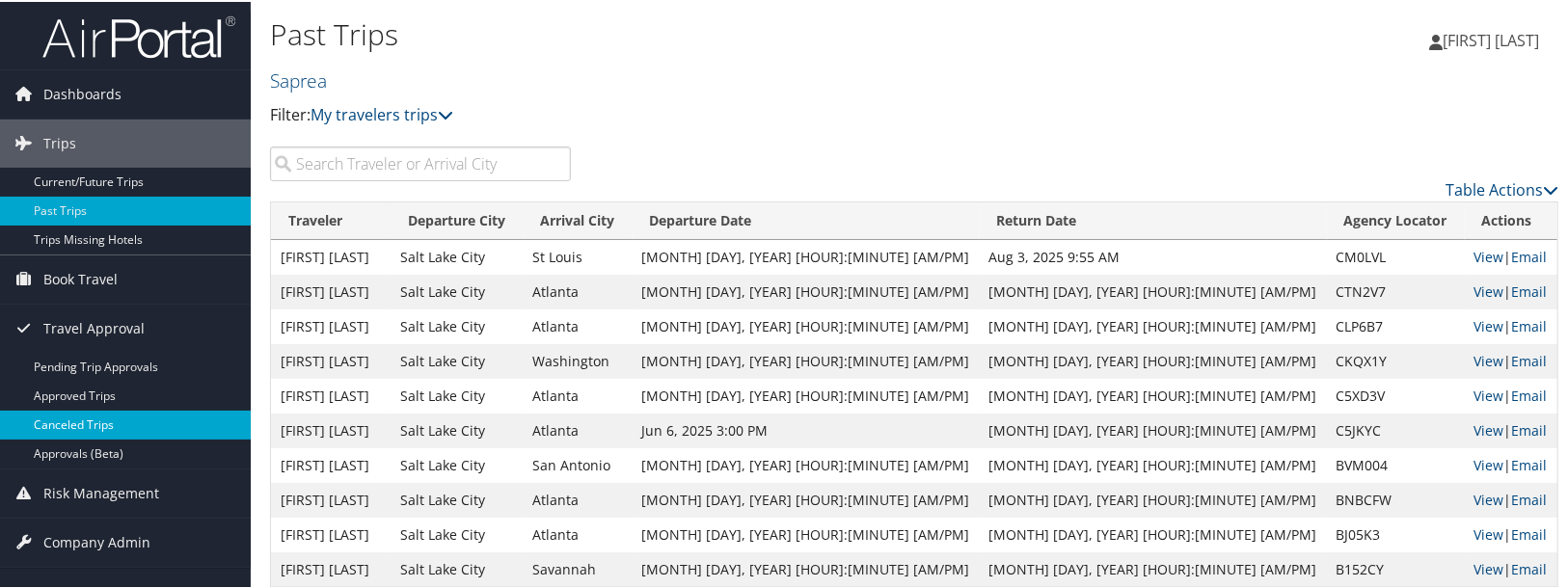 click on "Canceled Trips" at bounding box center [125, 423] 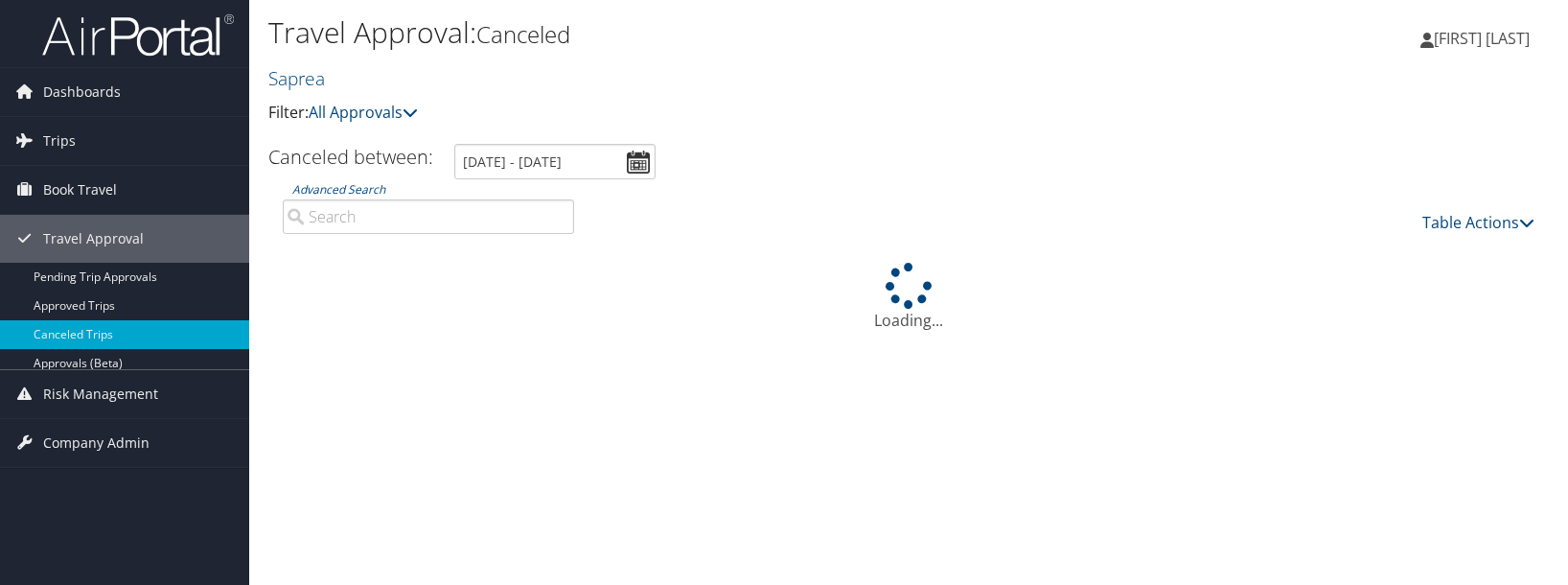 scroll, scrollTop: 0, scrollLeft: 0, axis: both 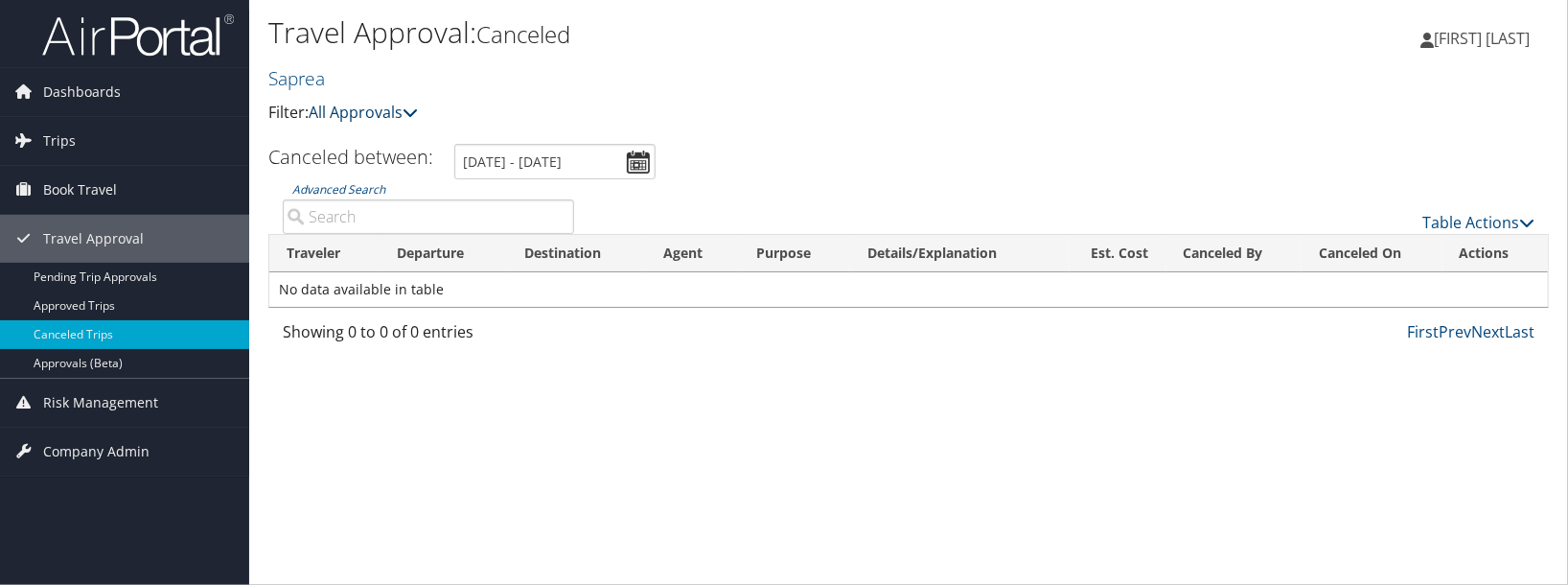 click on "All Approvals" at bounding box center [363, 112] 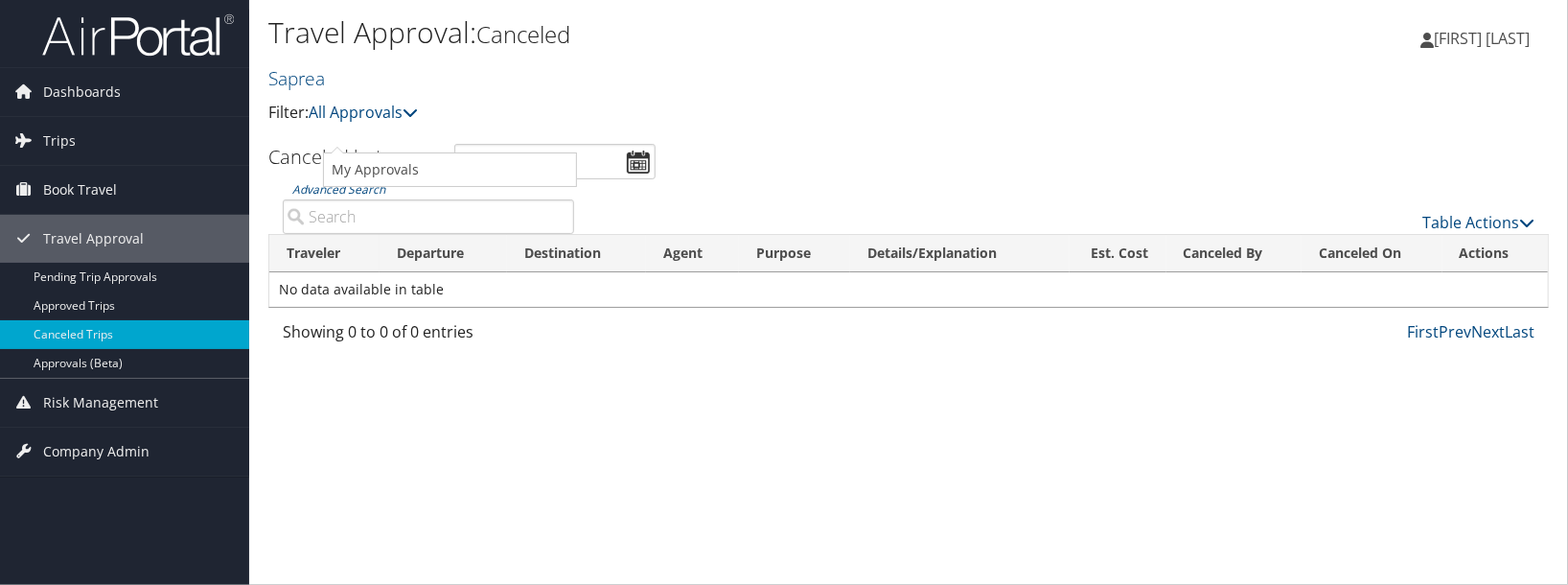 click on "Filter:
All Approvals" at bounding box center [695, 113] 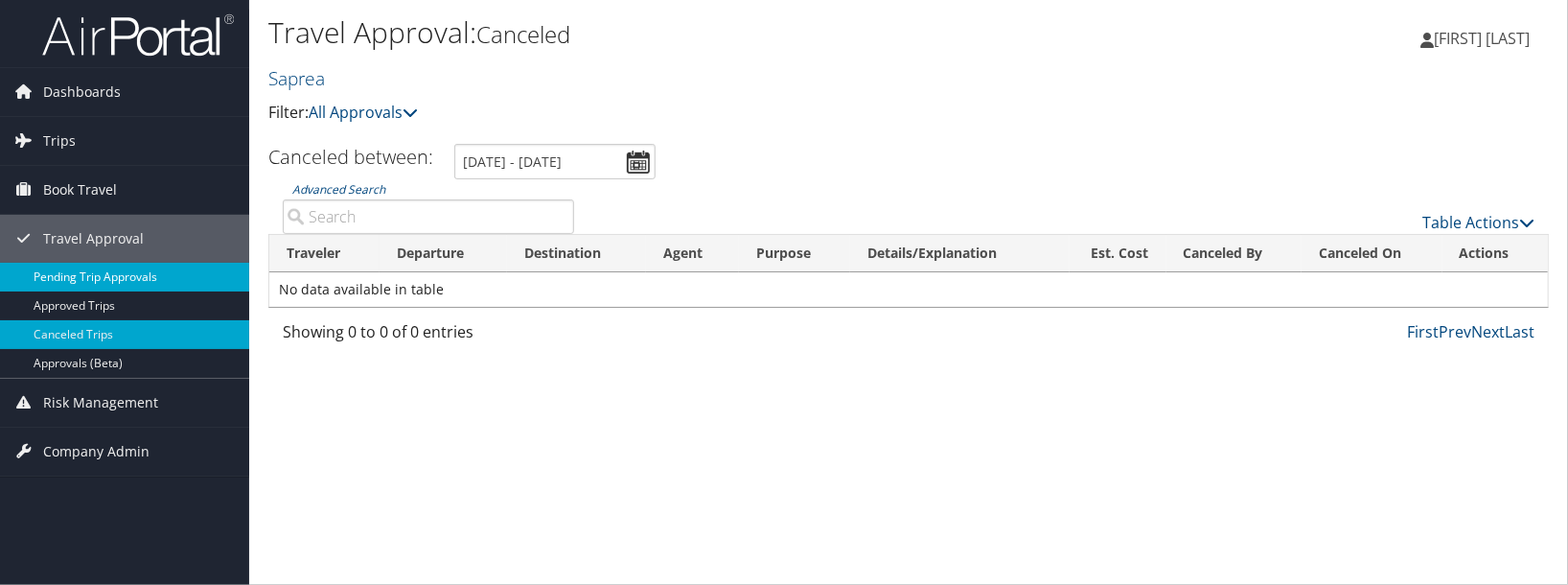 click on "Pending Trip Approvals" at bounding box center [125, 277] 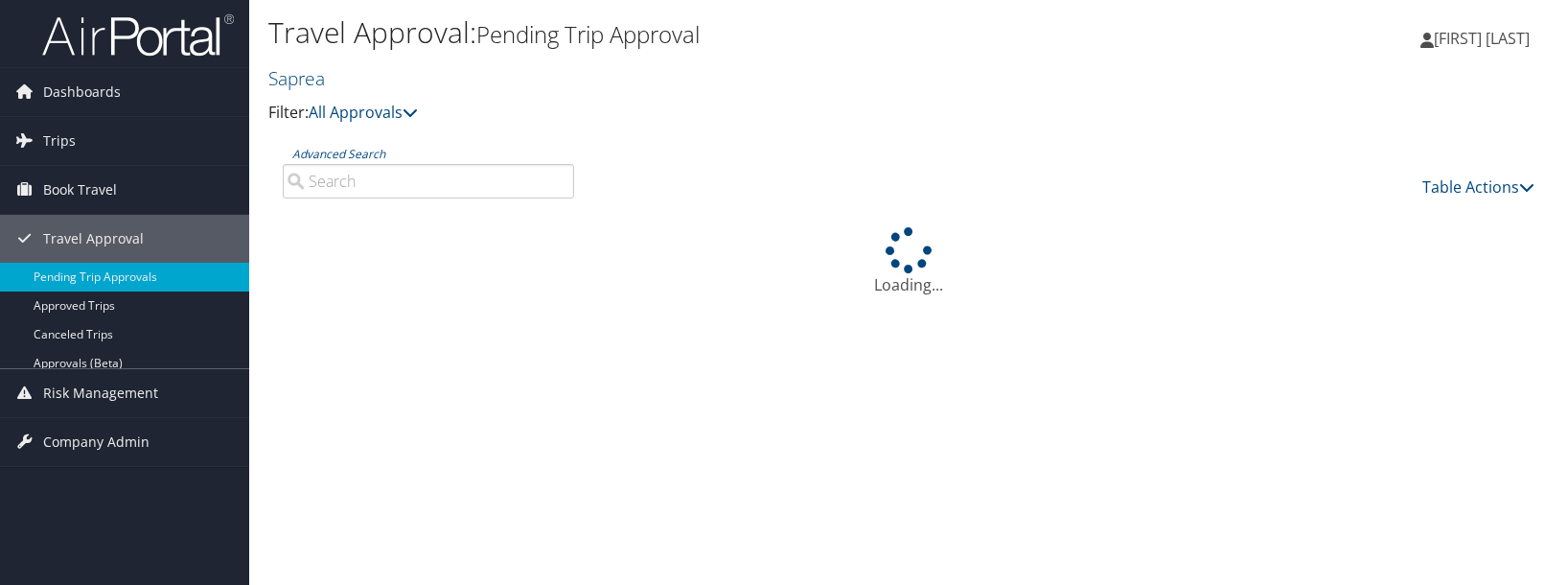 scroll, scrollTop: 0, scrollLeft: 0, axis: both 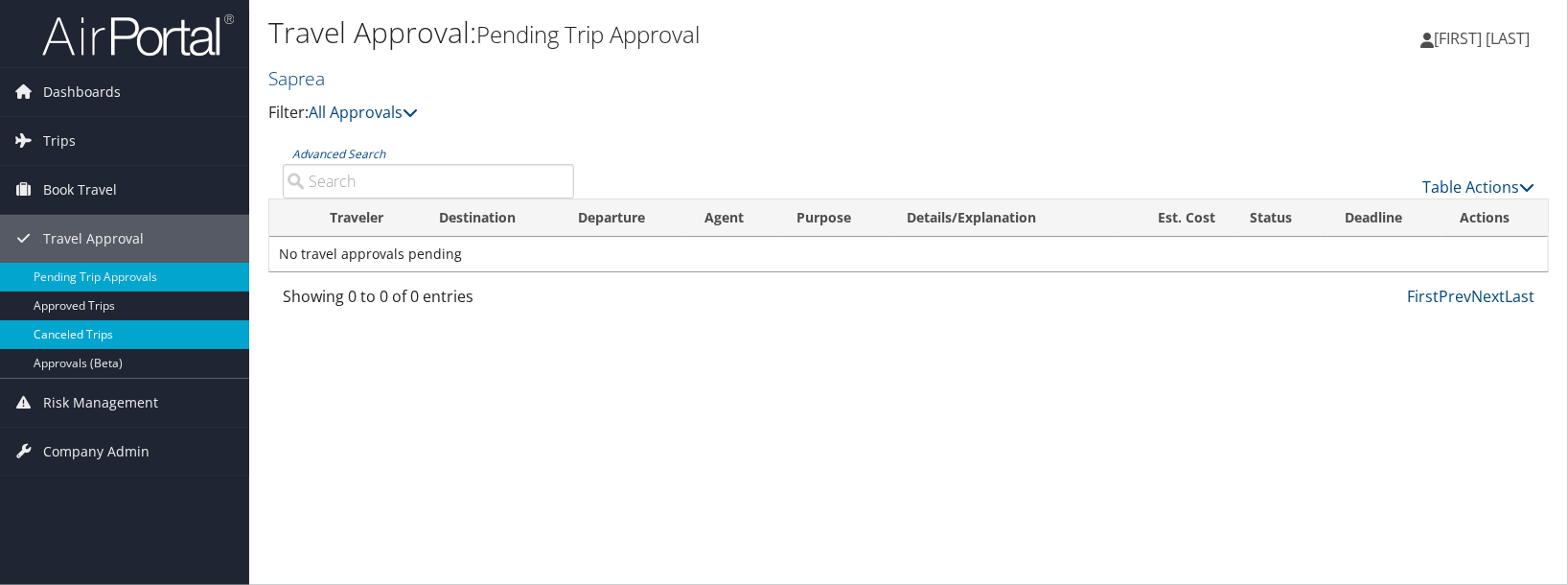 click on "Canceled Trips" at bounding box center (125, 335) 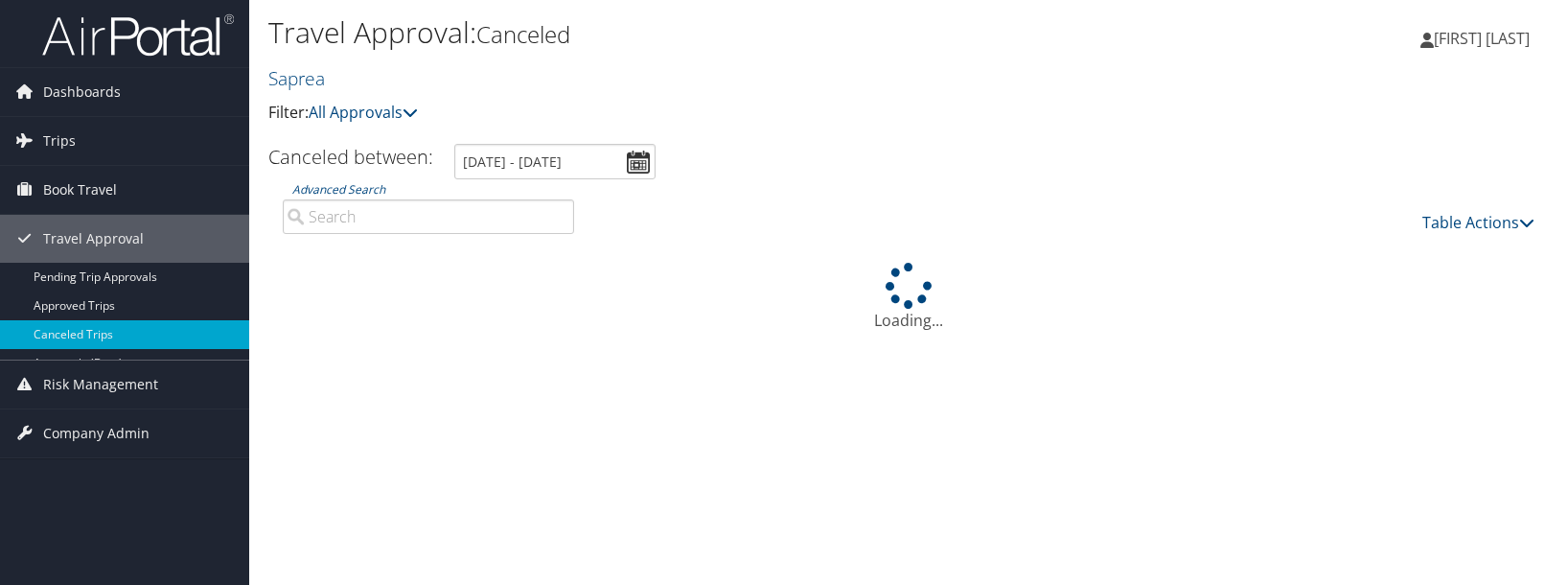 scroll, scrollTop: 0, scrollLeft: 0, axis: both 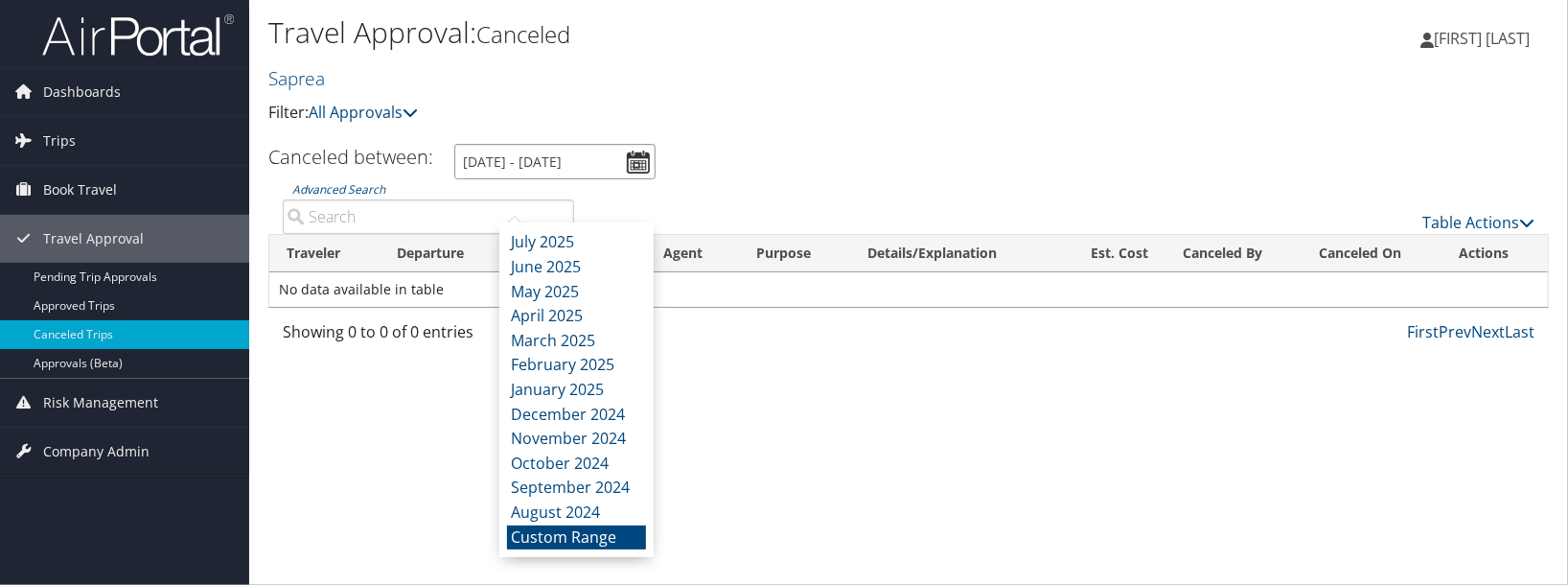 click on "7/7/2025 - 8/7/2025" at bounding box center [555, 161] 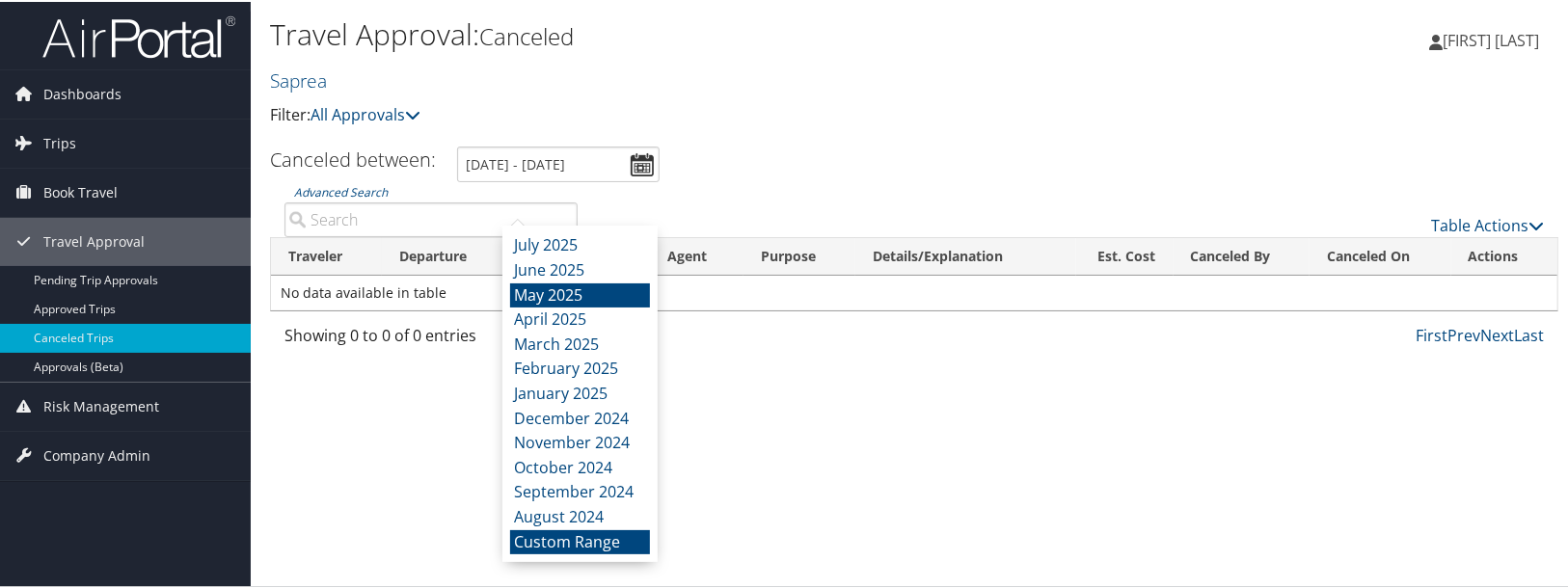 click on "May 2025" at bounding box center [580, 294] 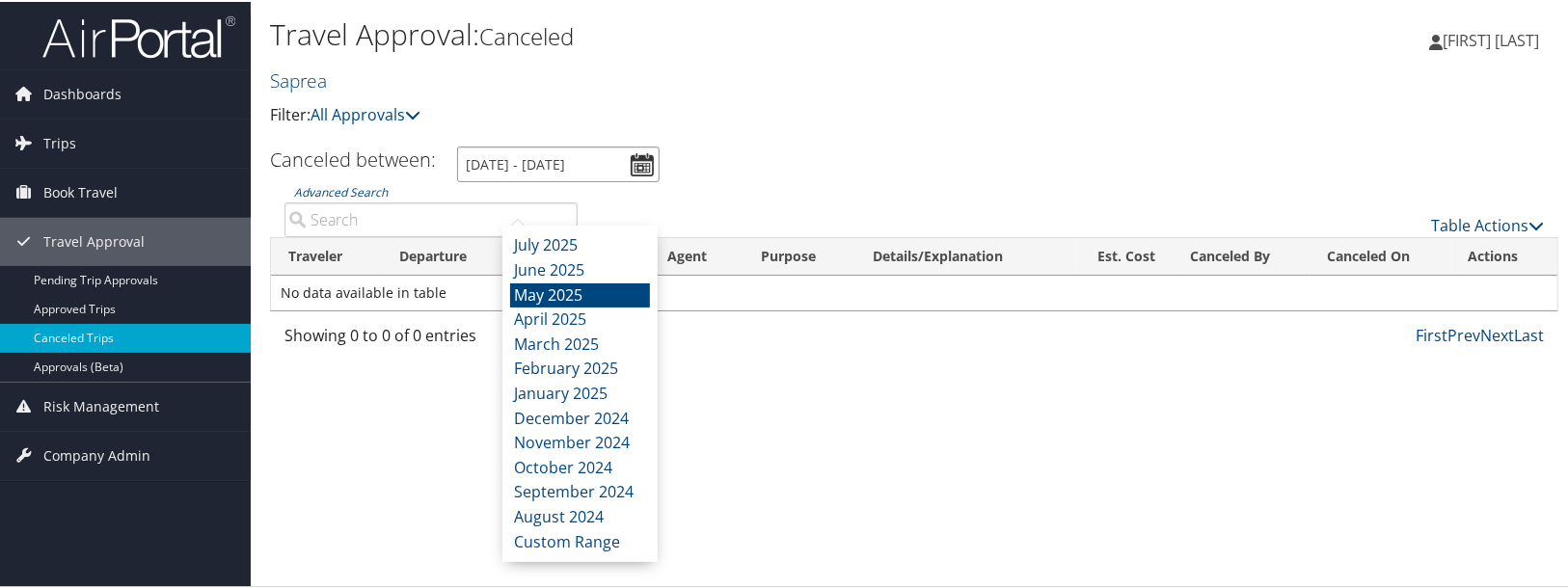 click on "5/1/2025 - 5/31/2025" at bounding box center (558, 162) 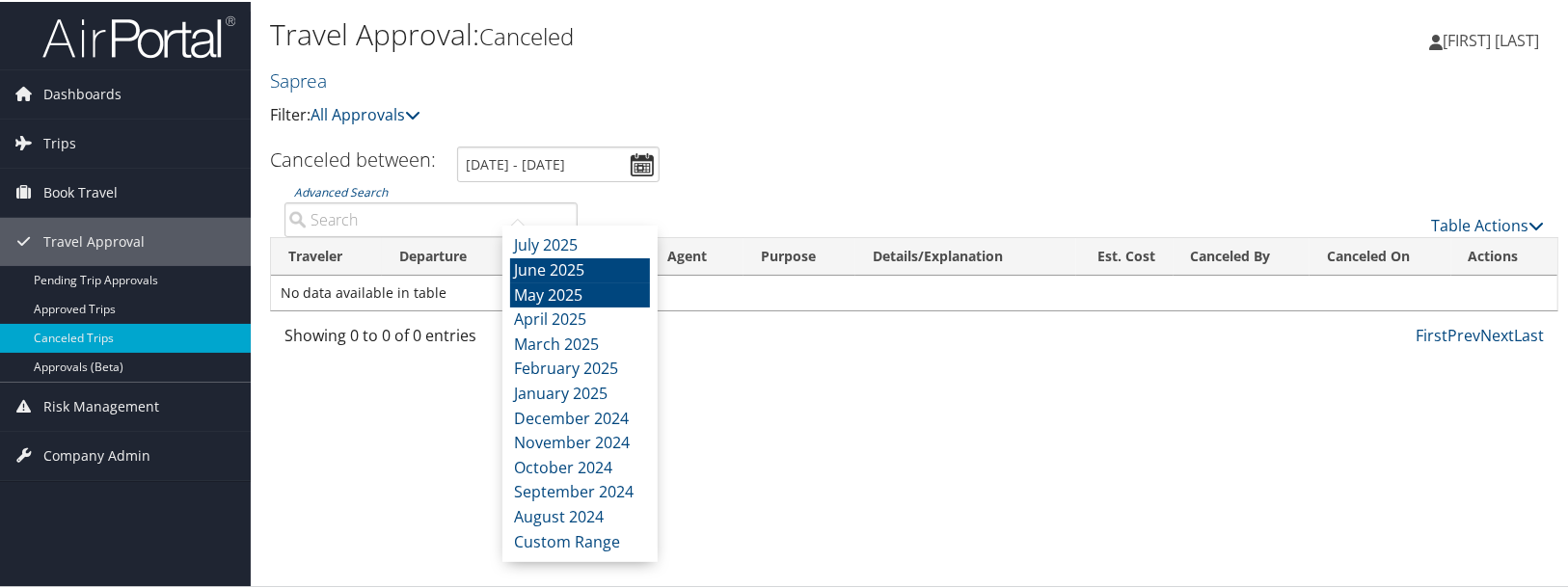 click on "June 2025" at bounding box center (580, 269) 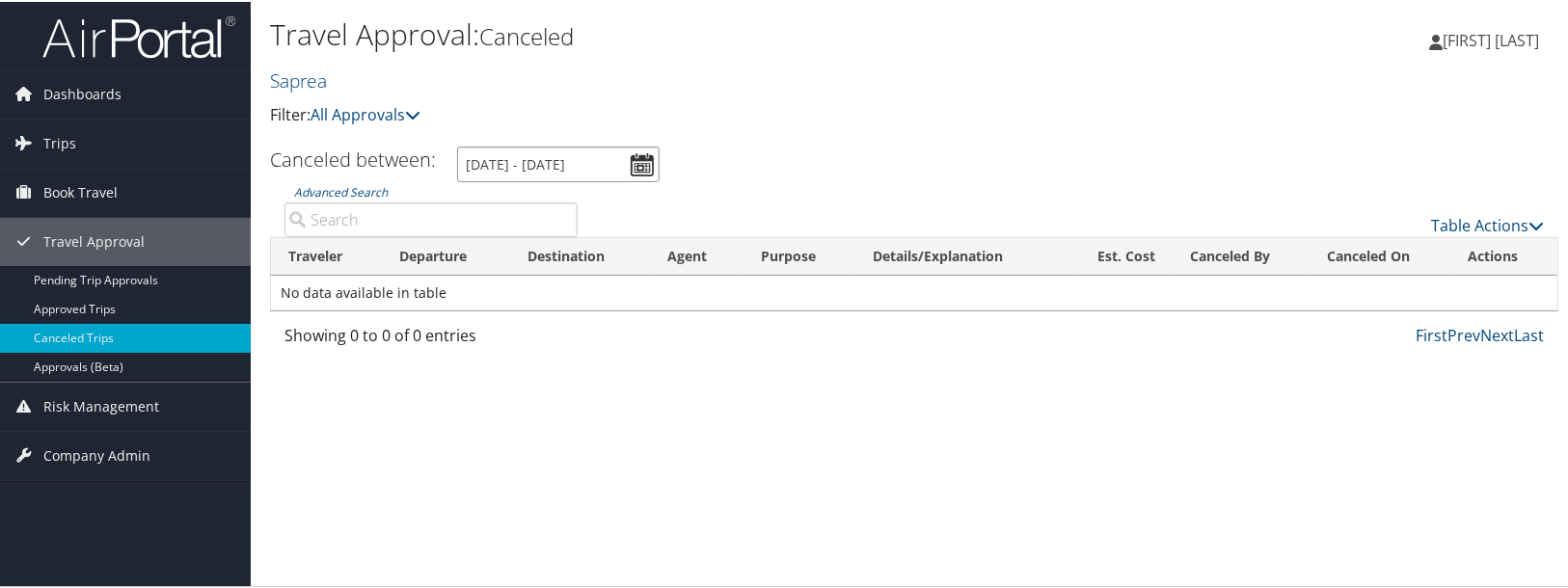 click on "6/1/2025 - 6/30/2025" at bounding box center [558, 162] 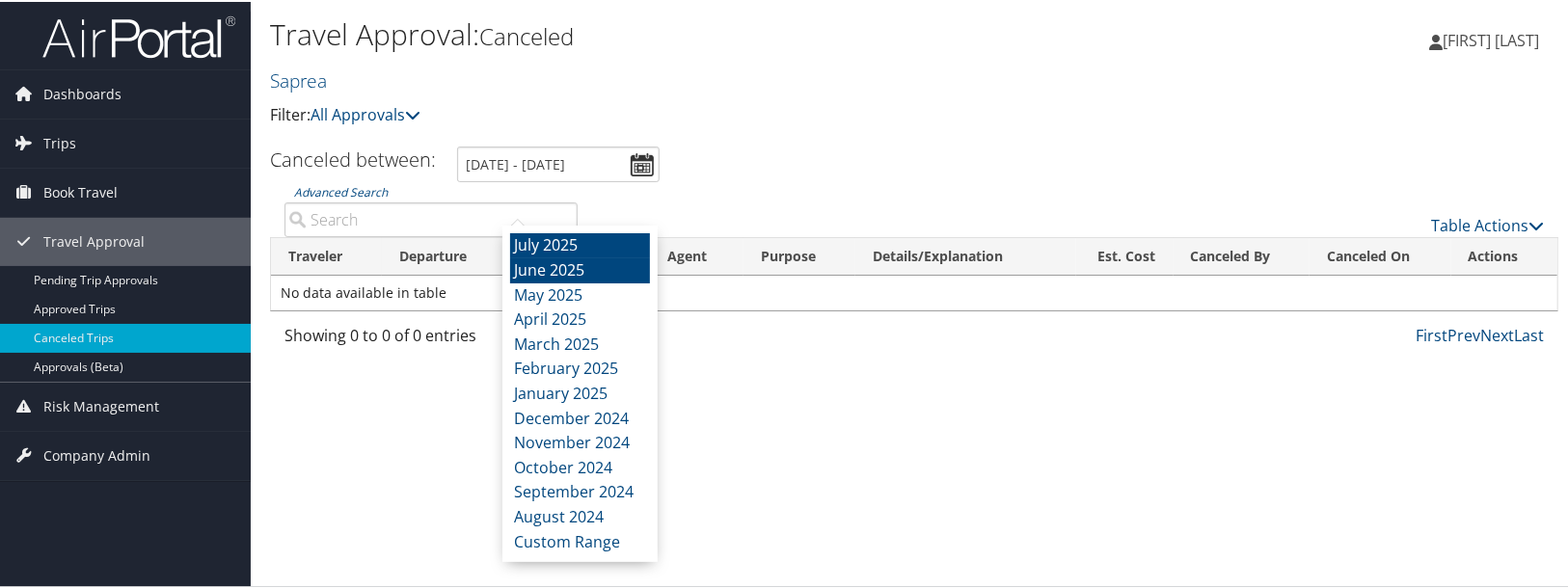 click on "July 2025" at bounding box center [580, 244] 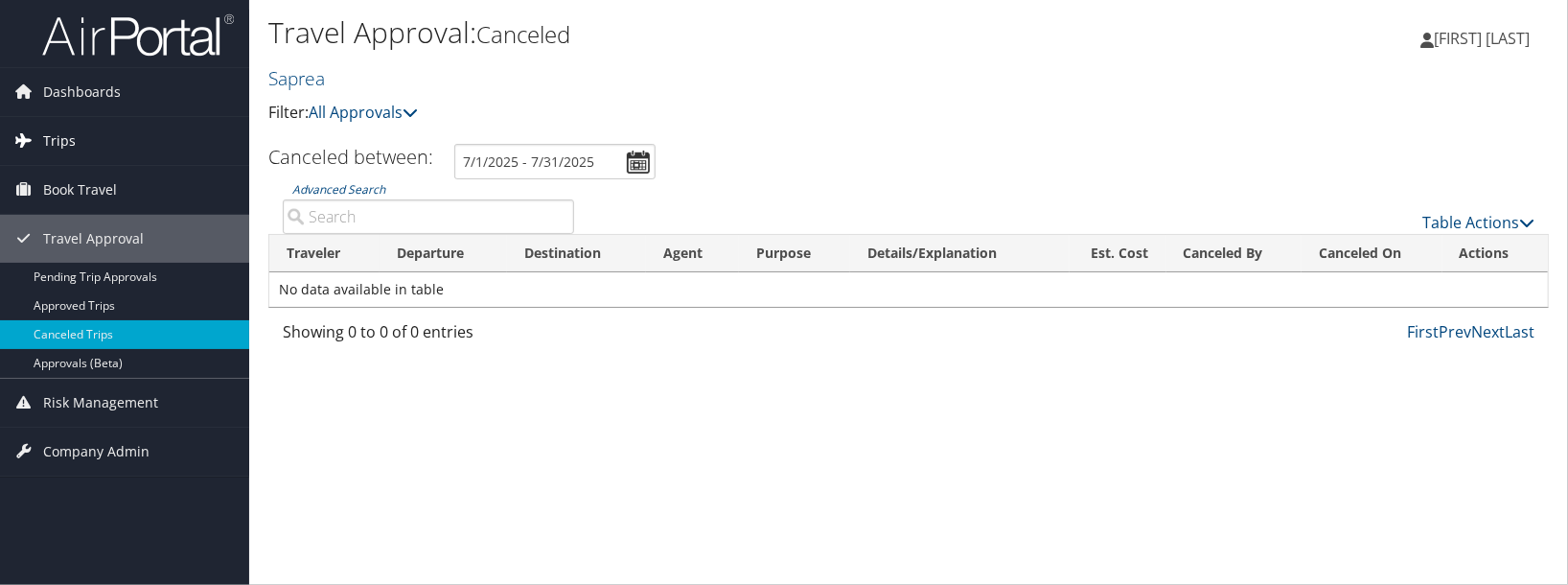 click on "Trips" at bounding box center (59, 141) 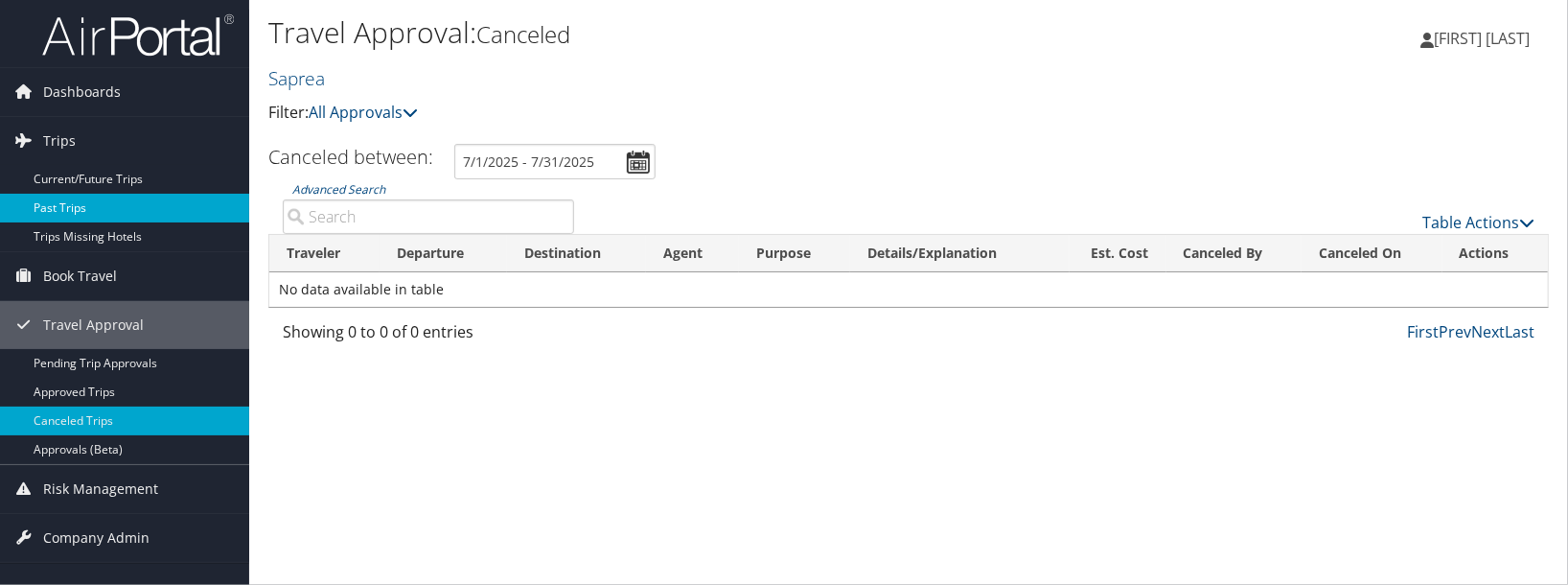 click on "Past Trips" at bounding box center [125, 208] 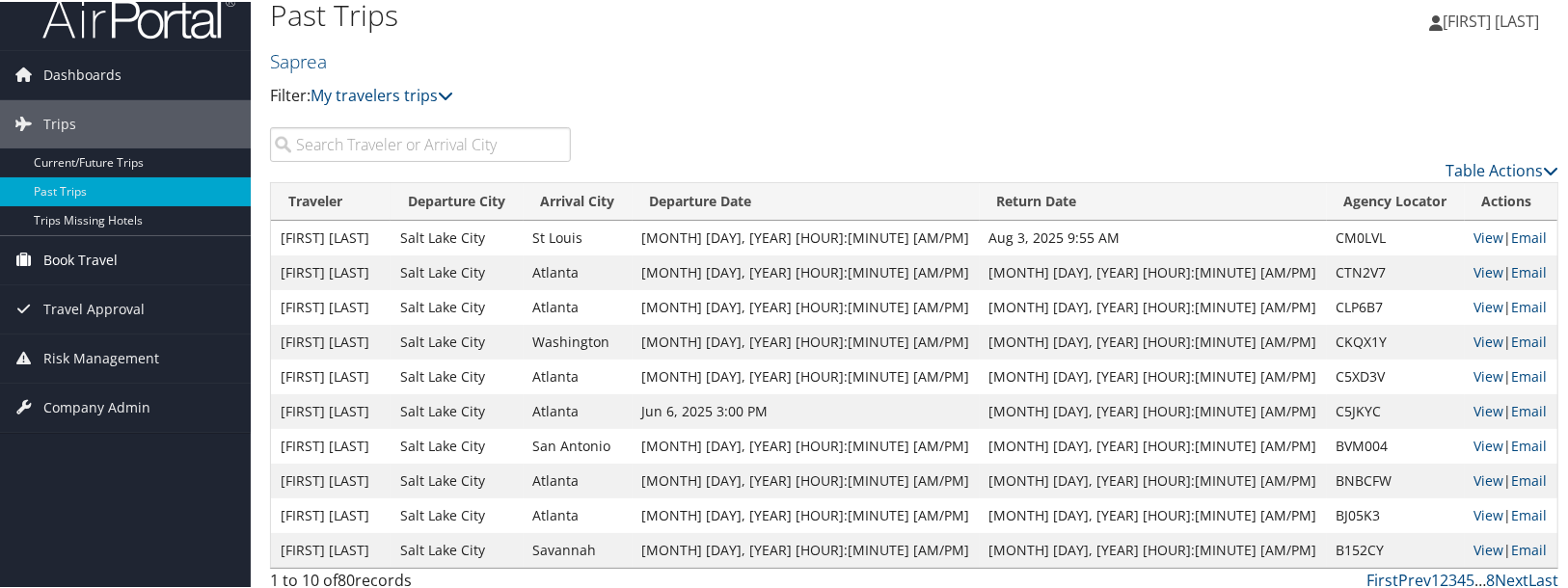 scroll, scrollTop: 11, scrollLeft: 0, axis: vertical 